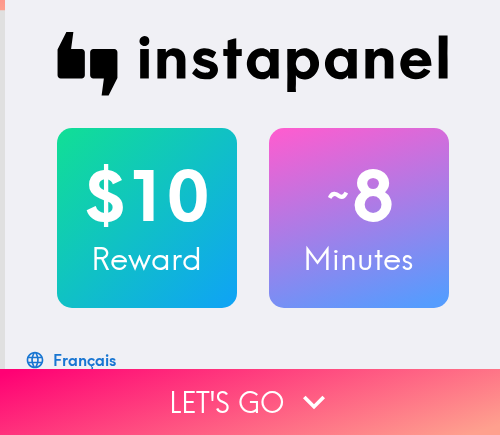 scroll, scrollTop: 0, scrollLeft: 0, axis: both 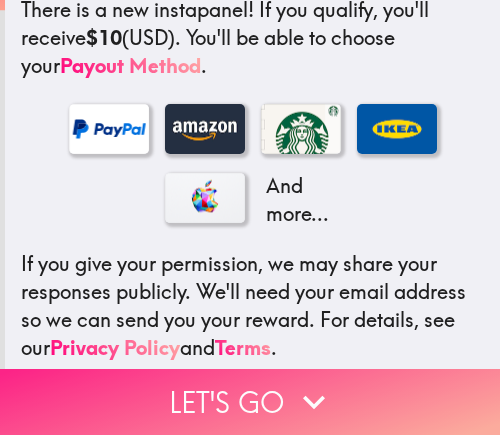 click 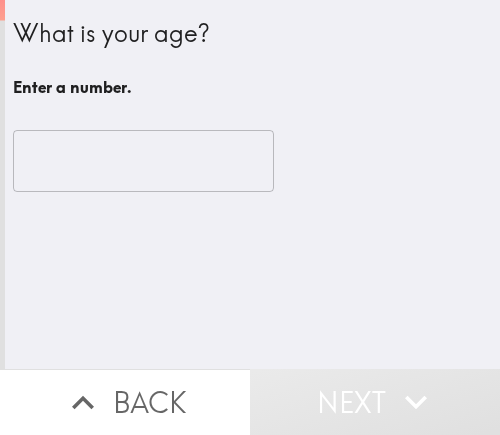 scroll, scrollTop: 0, scrollLeft: 0, axis: both 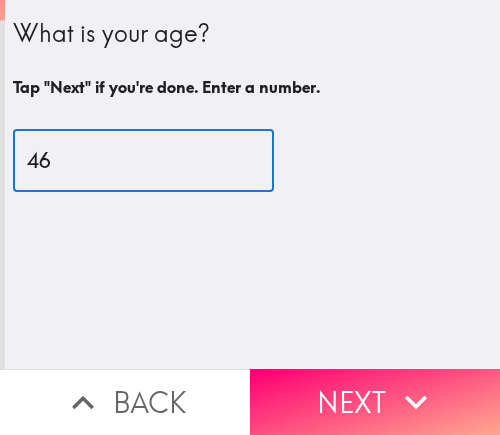 type on "46" 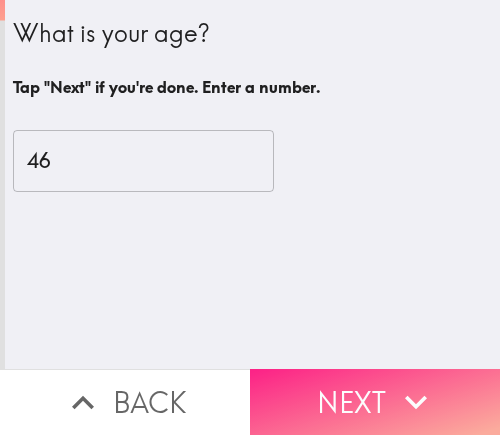 click on "Next" at bounding box center (375, 402) 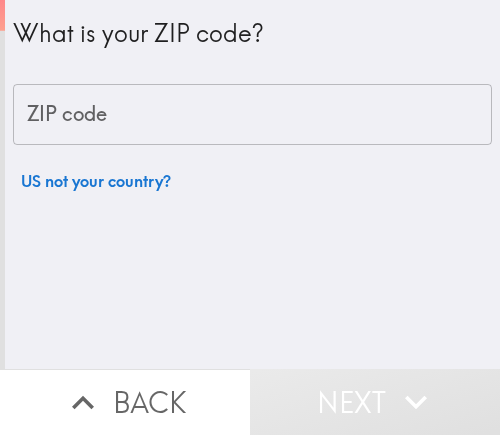 click on "ZIP code" at bounding box center (252, 115) 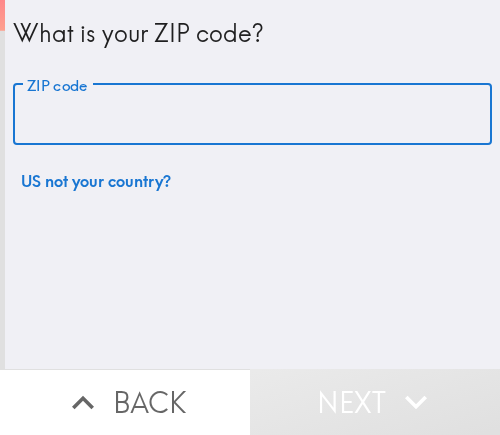 paste on "11801" 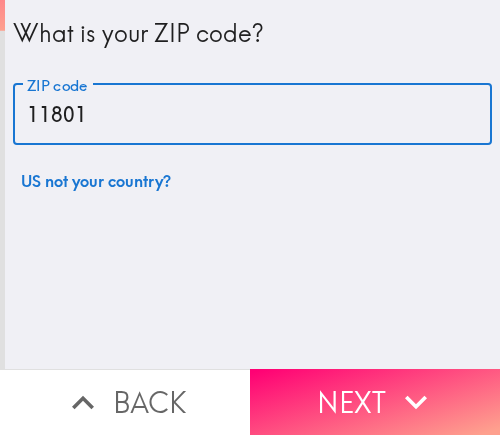 type on "11801" 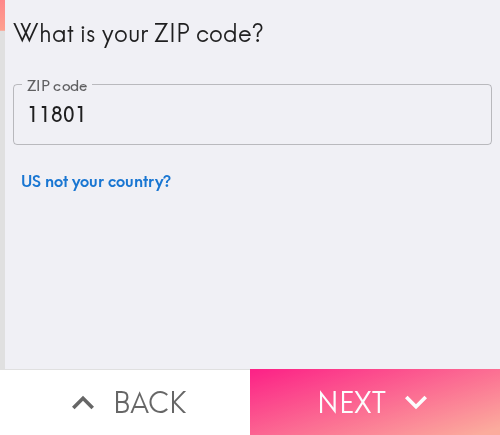 click on "Next" at bounding box center (375, 402) 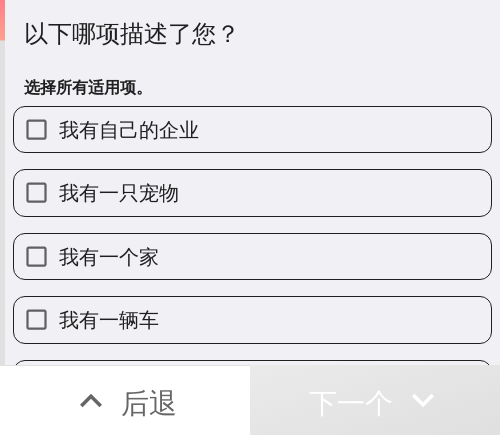 click on "我有自己的企业" at bounding box center (129, 129) 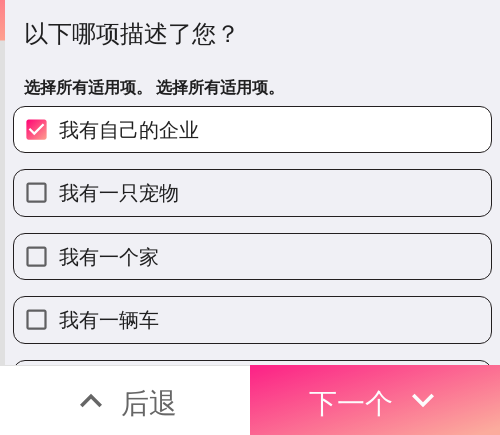 click on "下一个" at bounding box center (351, 402) 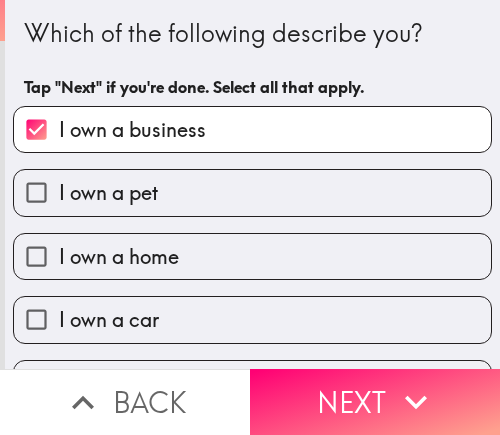 scroll, scrollTop: 0, scrollLeft: 0, axis: both 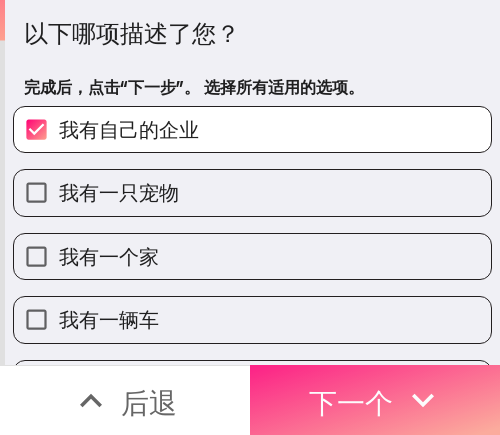 click on "下一个" at bounding box center (351, 402) 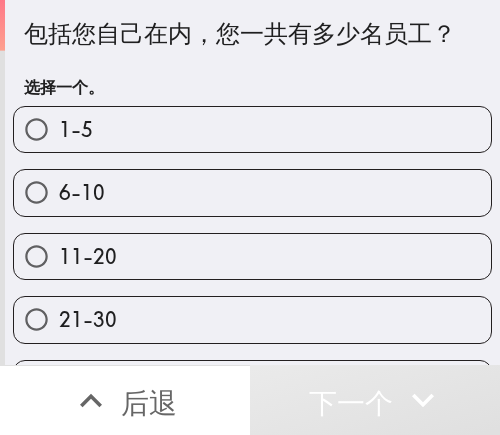 click on "1-5" at bounding box center [252, 129] 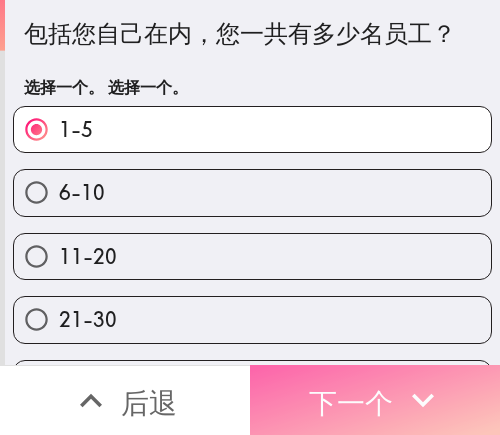 click on "下一个" at bounding box center (351, 402) 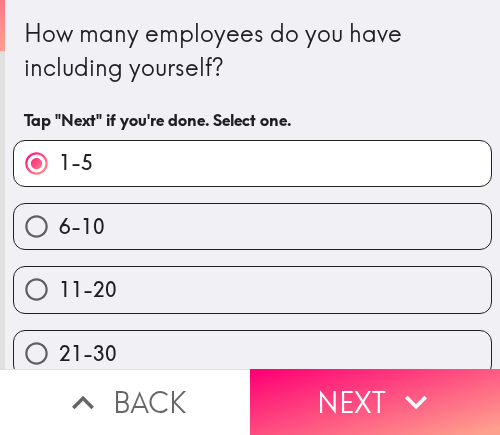 scroll, scrollTop: 0, scrollLeft: 0, axis: both 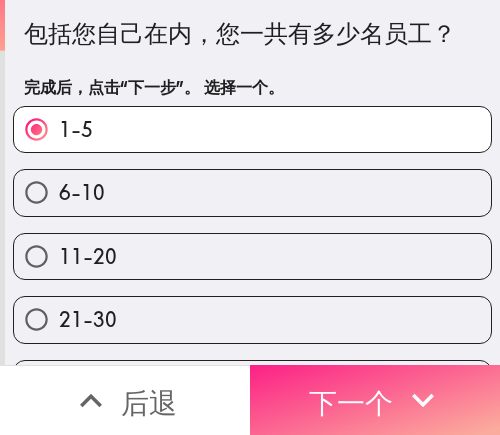 click on "下一个" at bounding box center (351, 402) 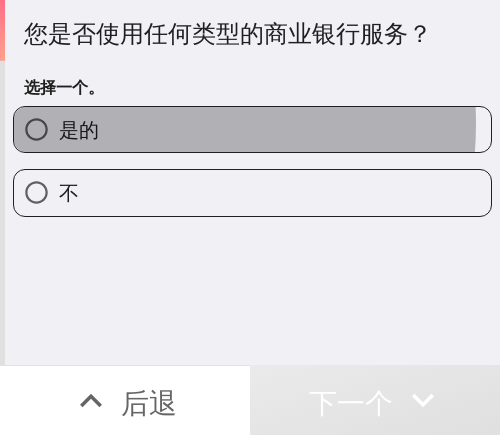 click on "是的" at bounding box center (252, 129) 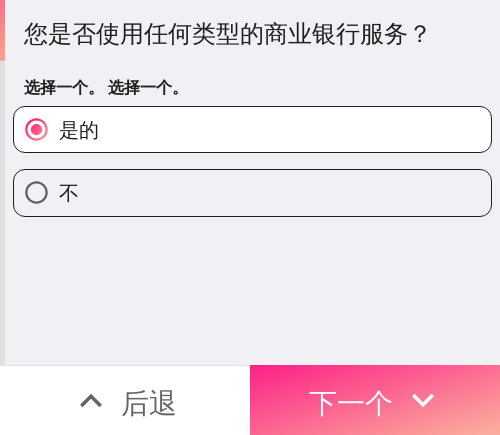 click 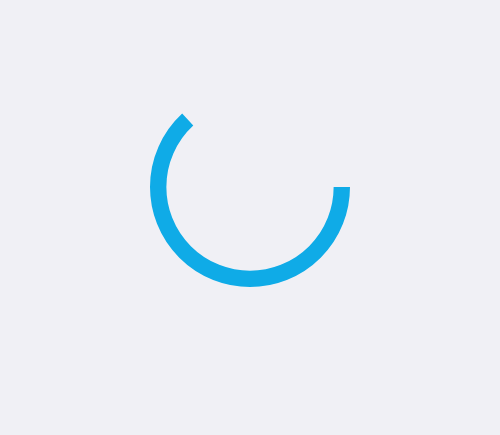scroll, scrollTop: 0, scrollLeft: 0, axis: both 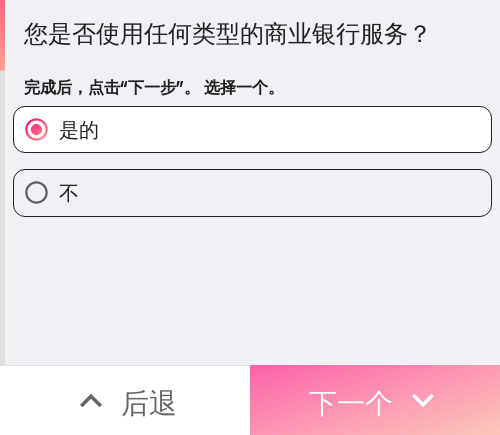 click on "下一个" at bounding box center (351, 402) 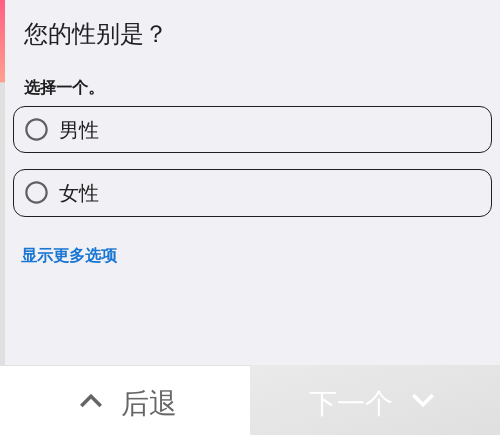 click on "女性" at bounding box center (252, 192) 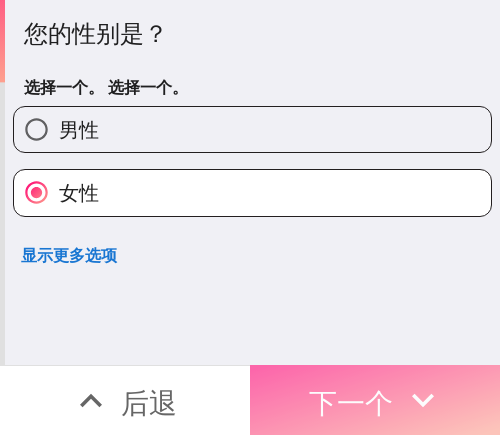 click on "下一个" at bounding box center [351, 402] 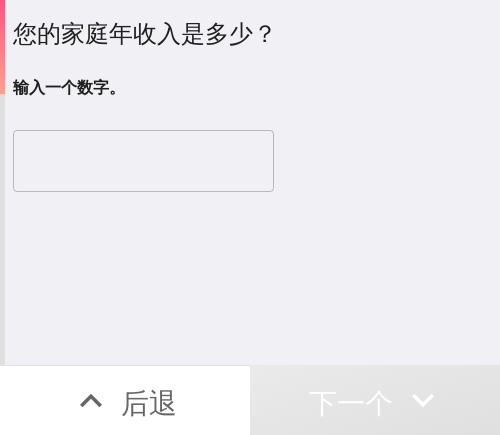 click at bounding box center (143, 161) 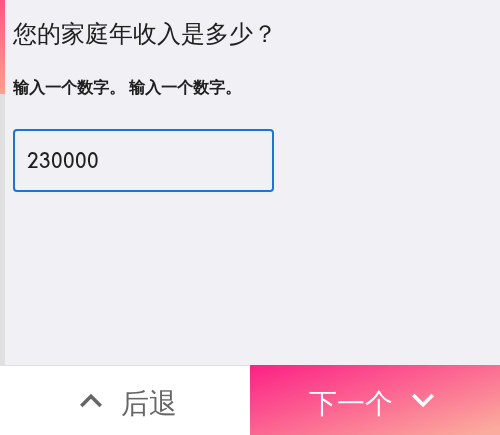 type on "230000" 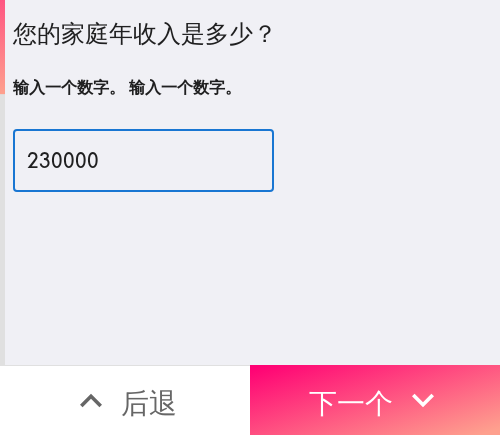 drag, startPoint x: 370, startPoint y: 392, endPoint x: 308, endPoint y: 341, distance: 80.280754 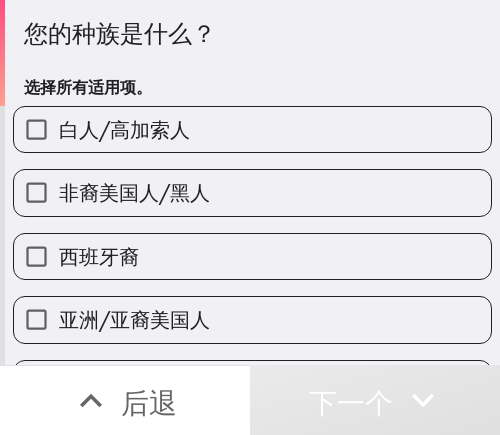 click on "白人/高加索人" at bounding box center [124, 129] 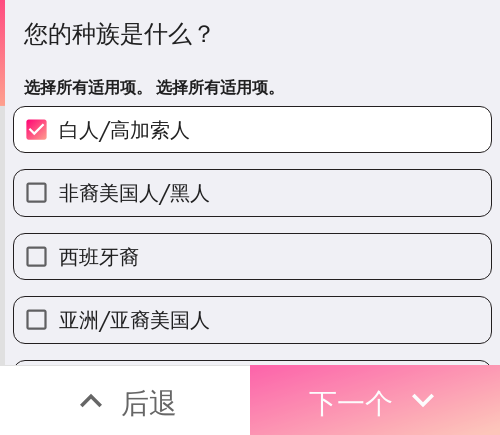 click on "下一个" at bounding box center (375, 400) 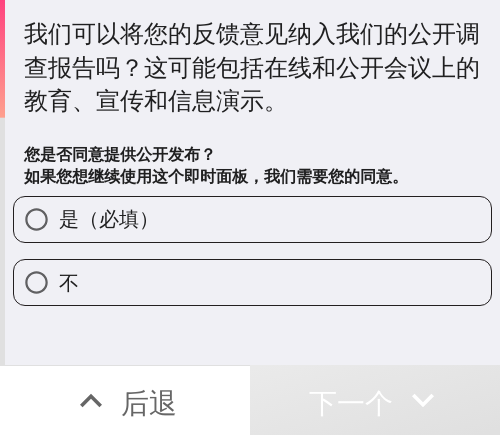 click on "是（必填）" at bounding box center (109, 218) 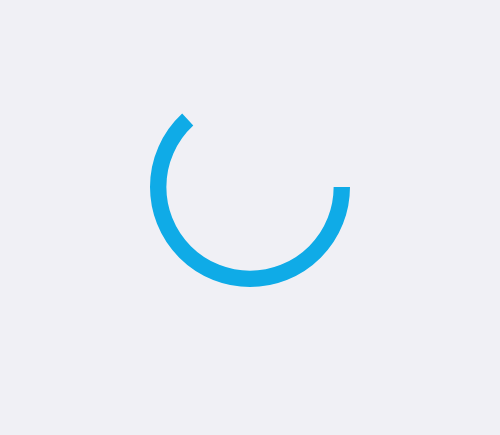 scroll, scrollTop: 0, scrollLeft: 0, axis: both 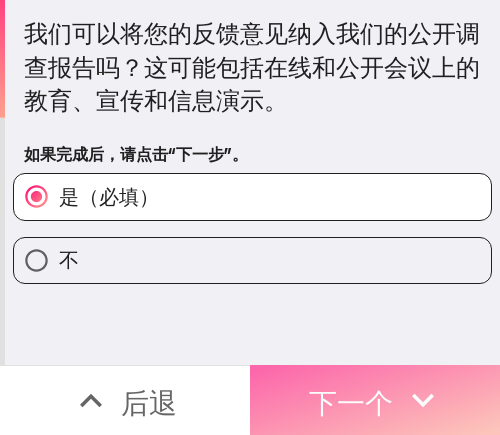 click on "下一个" at bounding box center (351, 402) 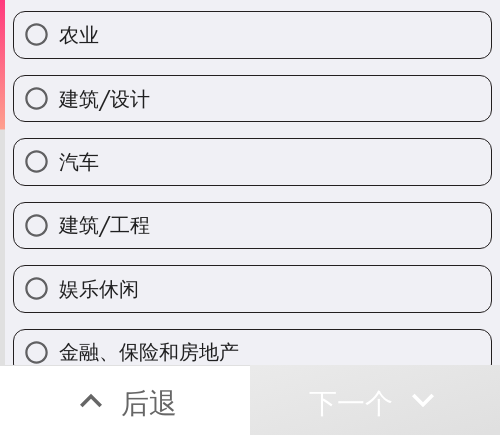 scroll, scrollTop: 400, scrollLeft: 0, axis: vertical 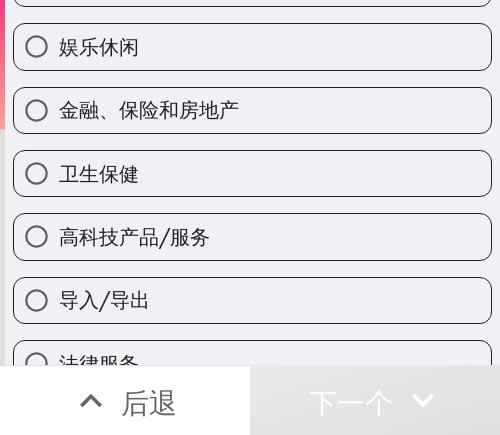 click on "高科技产品/服务" at bounding box center (134, 236) 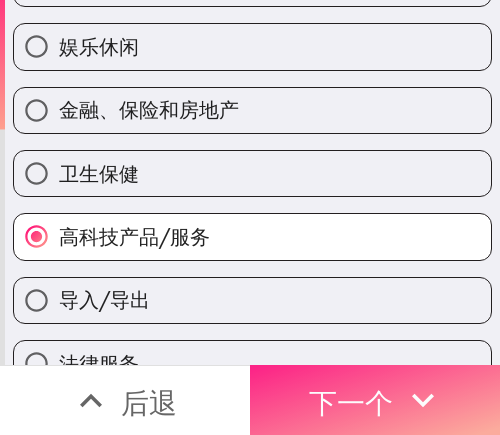 click on "下一个" at bounding box center [375, 400] 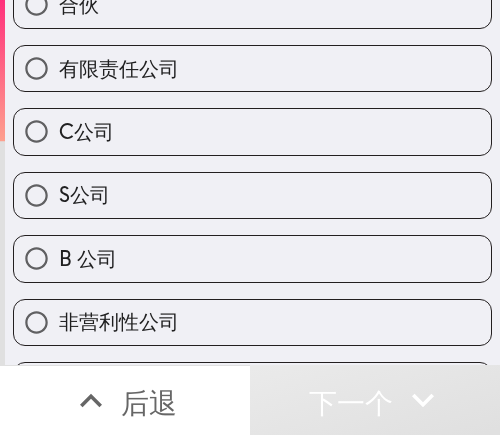 scroll, scrollTop: 12, scrollLeft: 0, axis: vertical 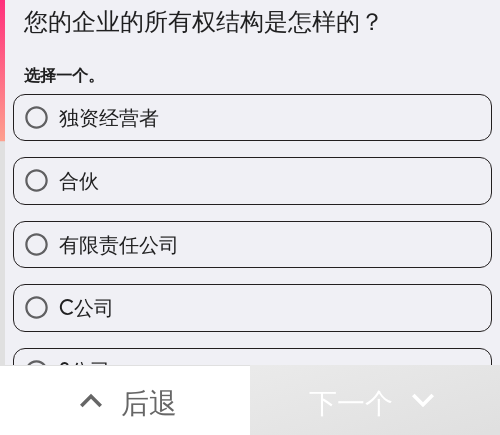 click on "独资经营者" at bounding box center (252, 117) 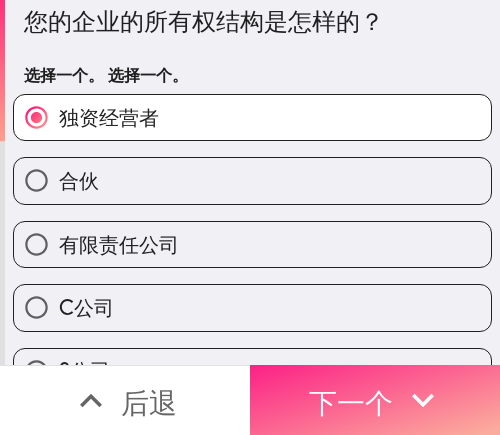 click on "下一个" at bounding box center [351, 402] 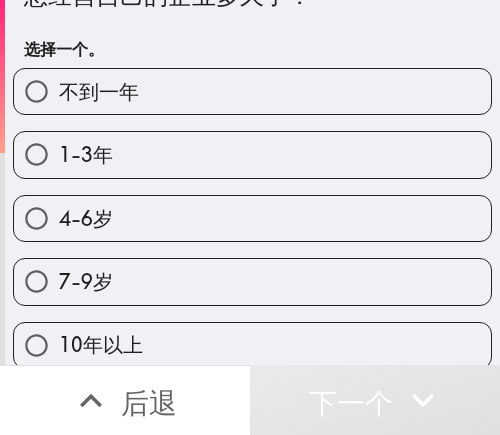 scroll, scrollTop: 59, scrollLeft: 0, axis: vertical 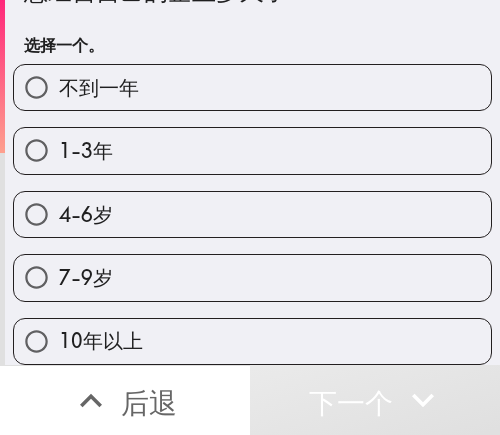 click on "10年以上" at bounding box center [252, 341] 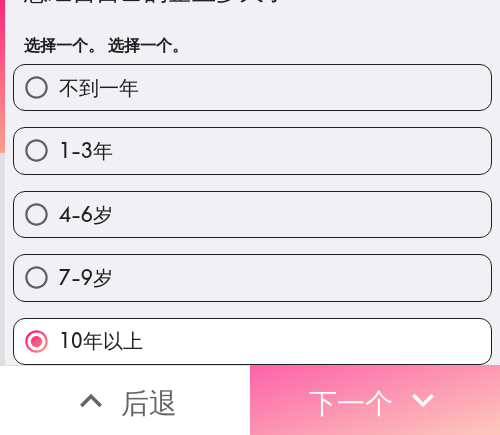 click on "下一个" at bounding box center (351, 402) 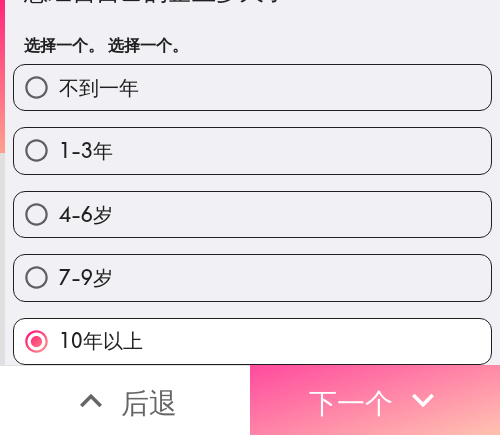 scroll, scrollTop: 0, scrollLeft: 0, axis: both 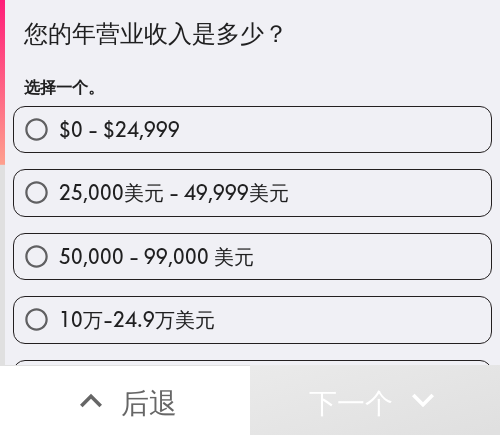 click on "25,000美元 - 49,999美元" at bounding box center (174, 192) 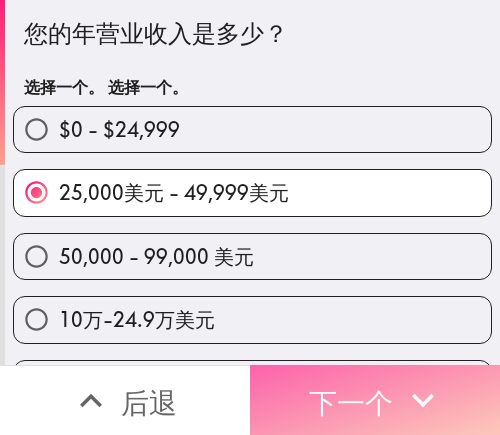 click on "下一个" at bounding box center (351, 402) 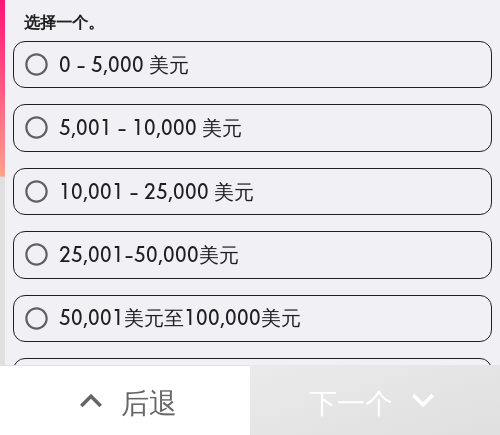 scroll, scrollTop: 100, scrollLeft: 0, axis: vertical 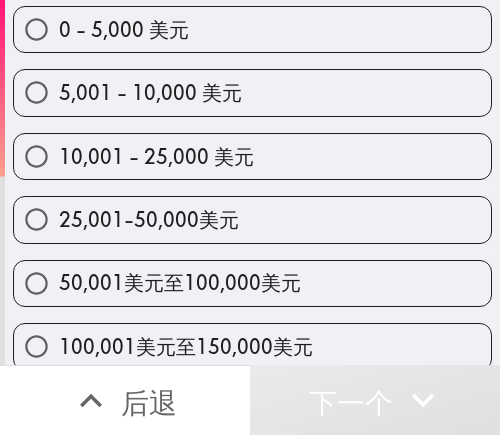 click on "50,001美元至100,000美元" at bounding box center [180, 282] 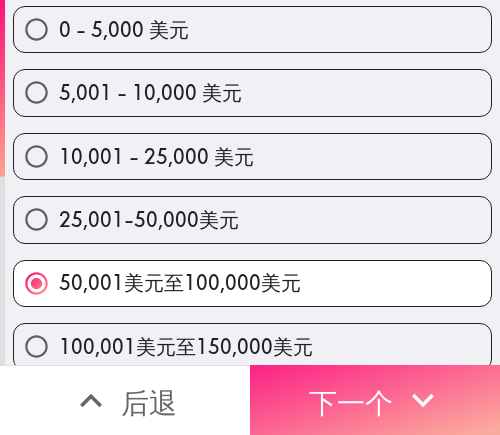 click on "下一个" at bounding box center (351, 402) 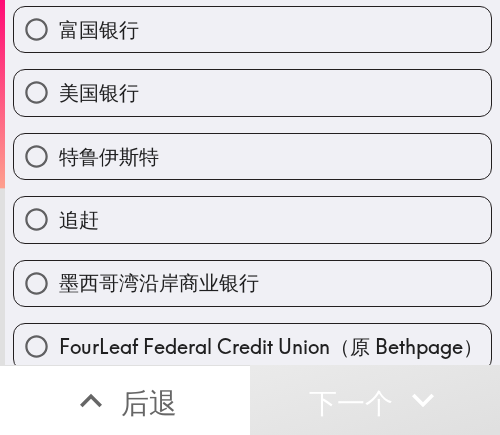 scroll, scrollTop: 67, scrollLeft: 0, axis: vertical 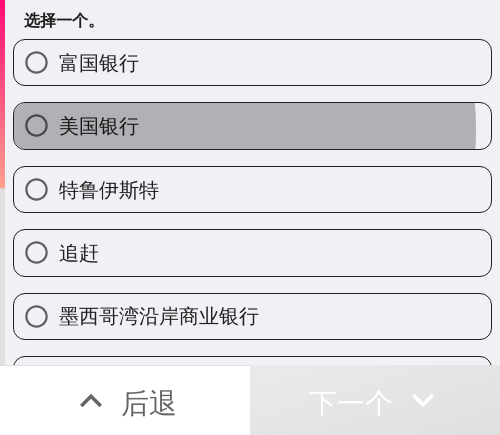 click on "美国银行" at bounding box center [252, 125] 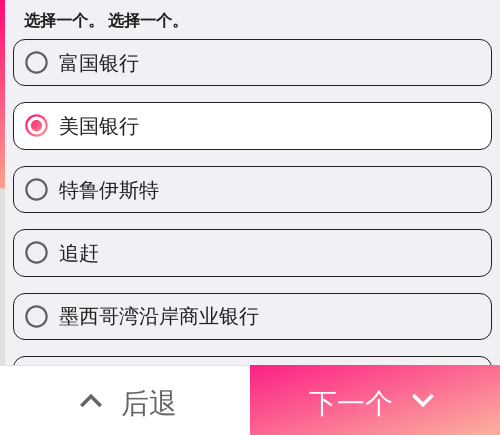 click on "下一个" at bounding box center (351, 402) 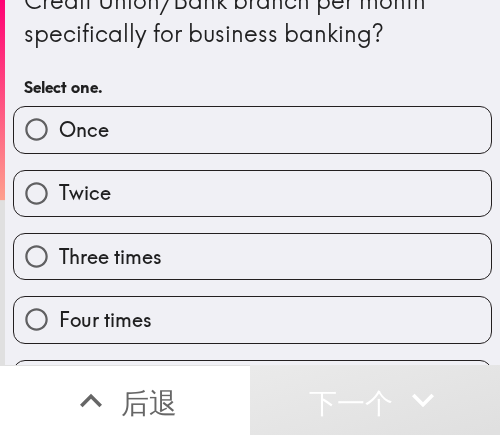 scroll, scrollTop: 0, scrollLeft: 0, axis: both 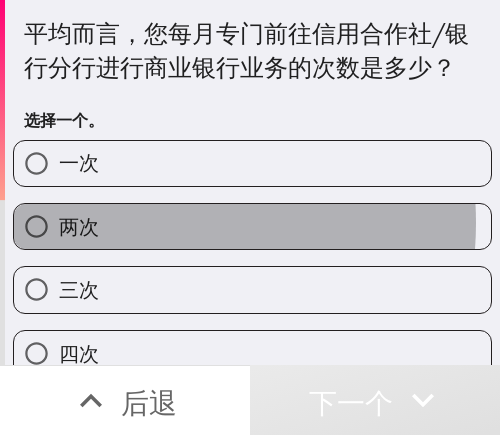 click on "两次" at bounding box center [252, 226] 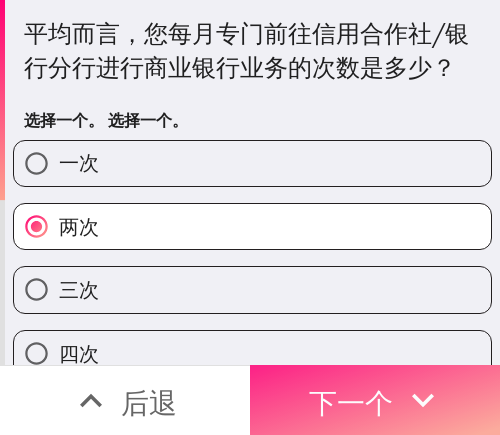 click on "下一个" at bounding box center (375, 400) 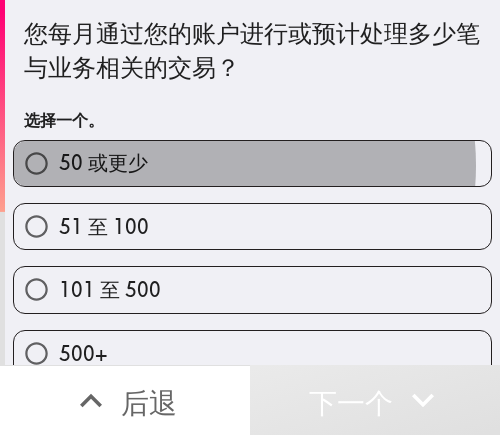 click on "50 或更少" at bounding box center (252, 163) 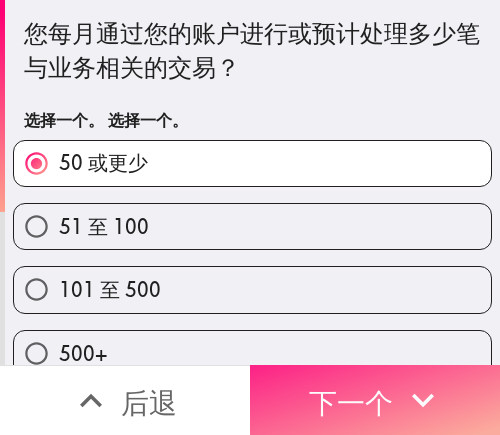 click on "下一个" at bounding box center [351, 402] 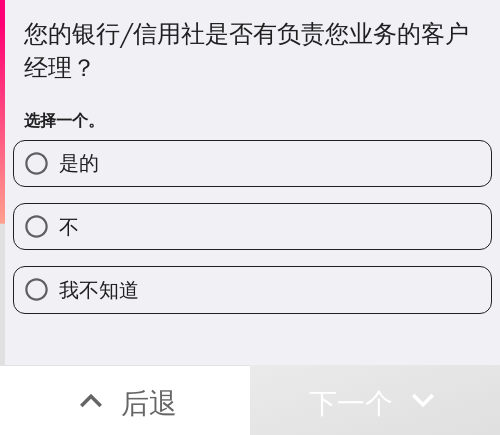 click on "不" at bounding box center [252, 226] 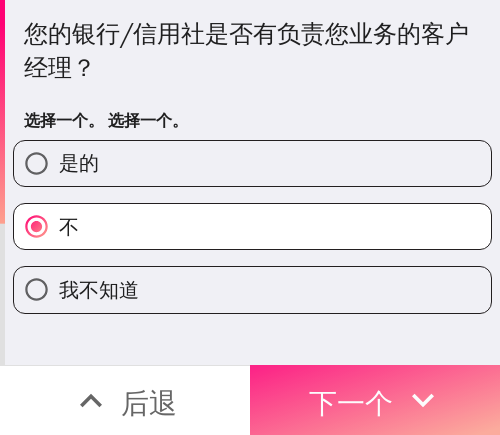 click on "下一个" at bounding box center (375, 400) 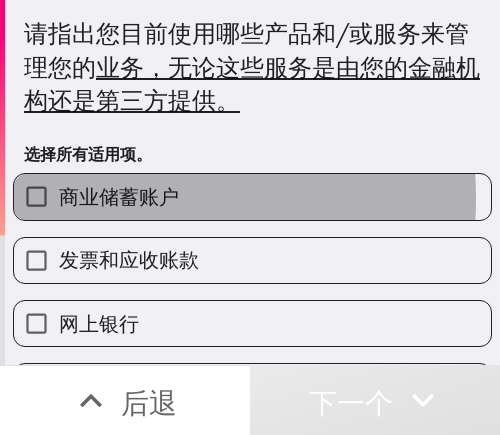 click on "商业储蓄账户" at bounding box center [119, 196] 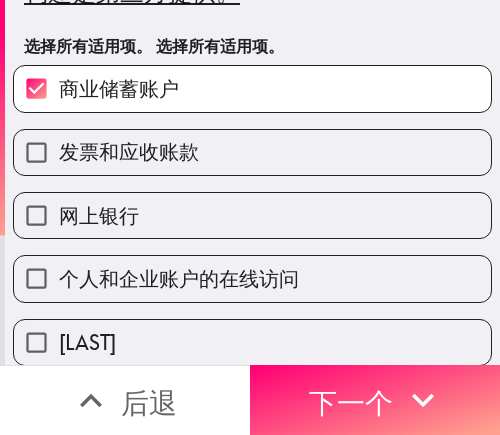 scroll, scrollTop: 300, scrollLeft: 0, axis: vertical 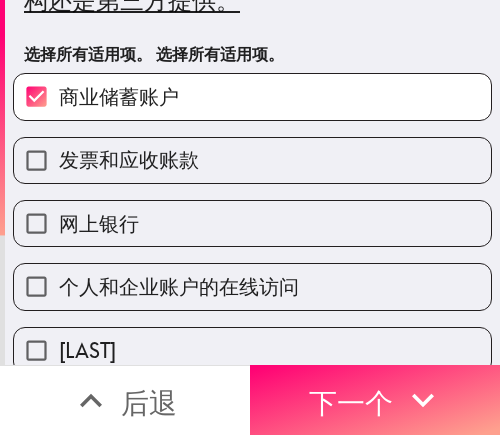 click on "网上银行" at bounding box center (252, 223) 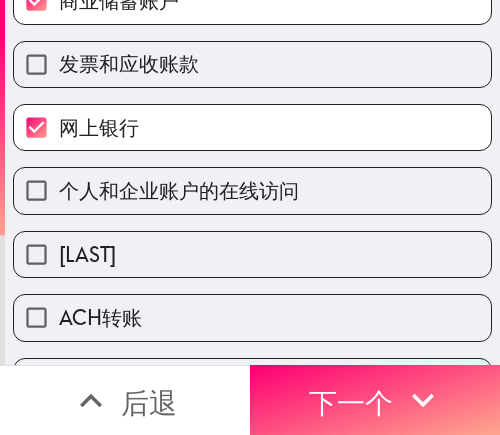 scroll, scrollTop: 400, scrollLeft: 0, axis: vertical 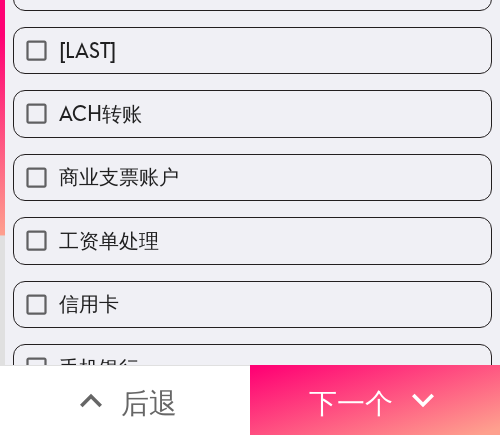 click on "工资单处理" at bounding box center (109, 240) 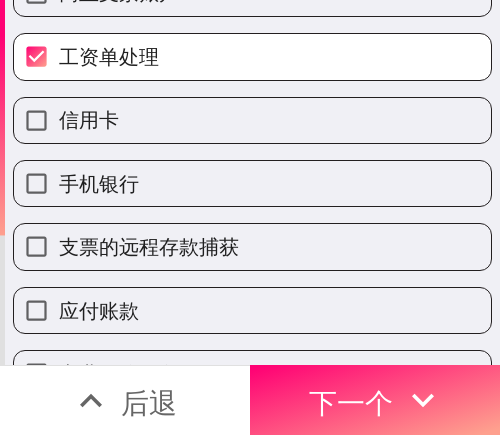 scroll, scrollTop: 600, scrollLeft: 0, axis: vertical 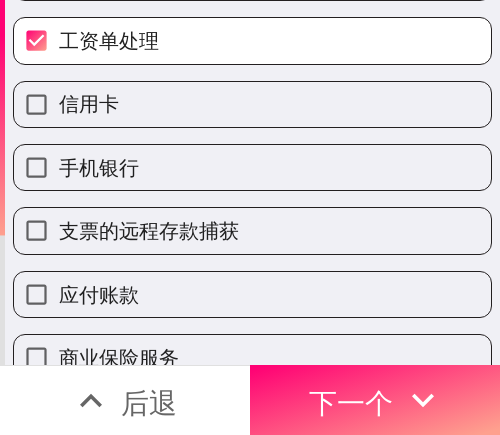 click on "信用卡" at bounding box center (252, 104) 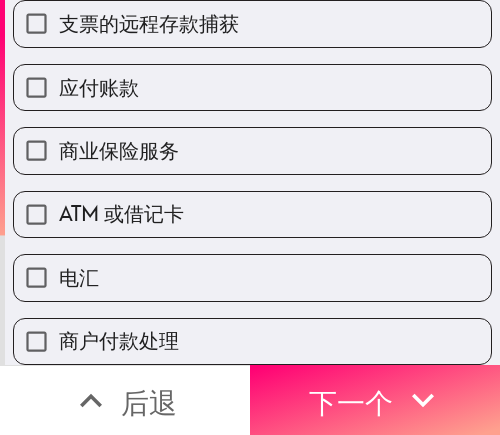 scroll, scrollTop: 824, scrollLeft: 0, axis: vertical 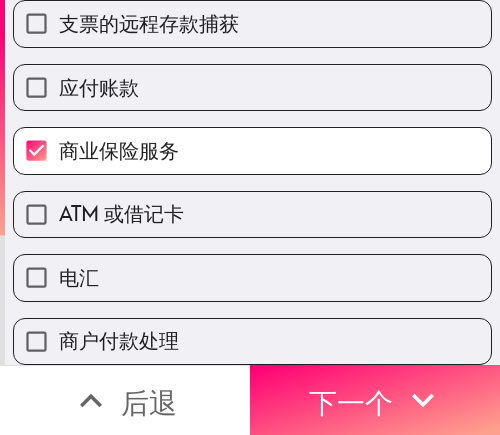 click on "后退" at bounding box center [125, 400] 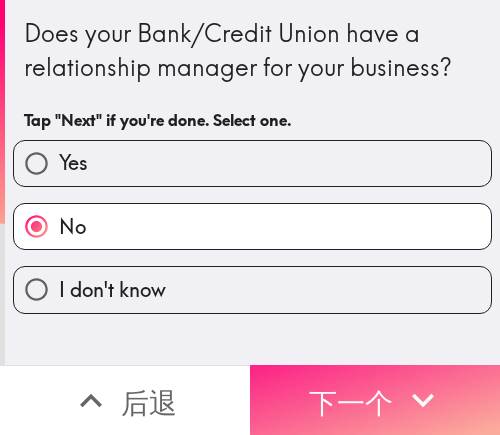 scroll, scrollTop: 0, scrollLeft: 0, axis: both 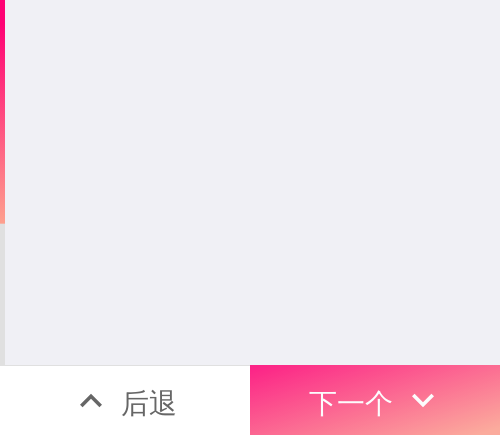 click on "下一个" at bounding box center (351, 402) 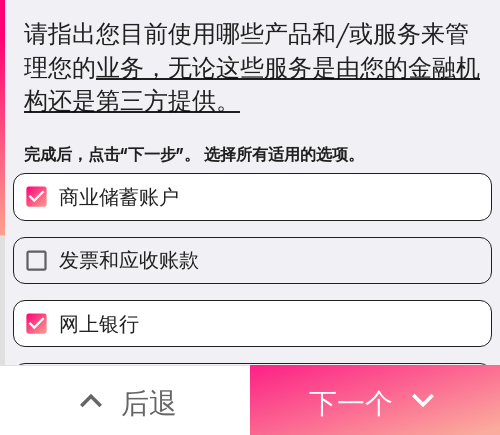 click on "下一个" at bounding box center (351, 402) 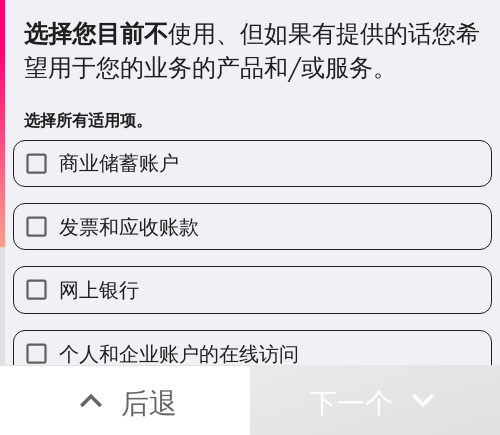 click on "发票和应收账款" at bounding box center [129, 226] 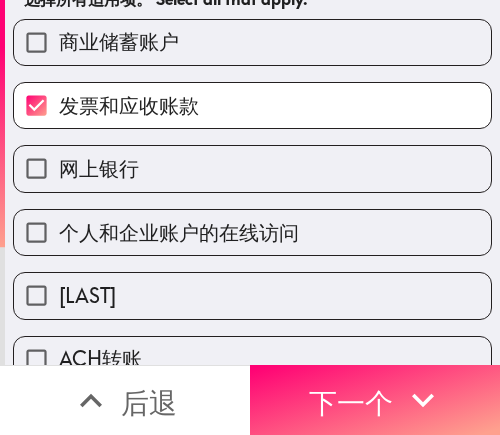 scroll, scrollTop: 300, scrollLeft: 0, axis: vertical 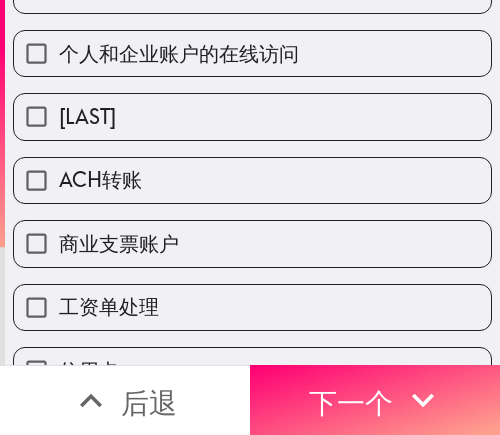 click on "ACH转账" at bounding box center (100, 179) 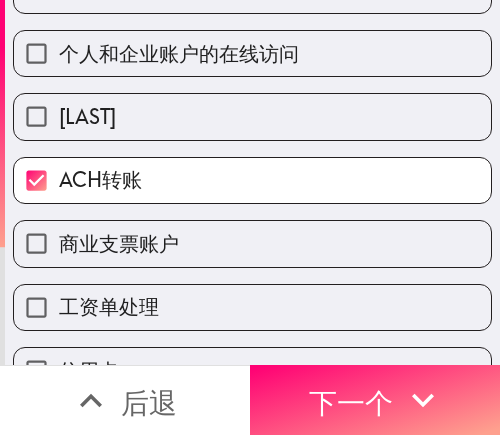 click on "泽勒" at bounding box center (252, 116) 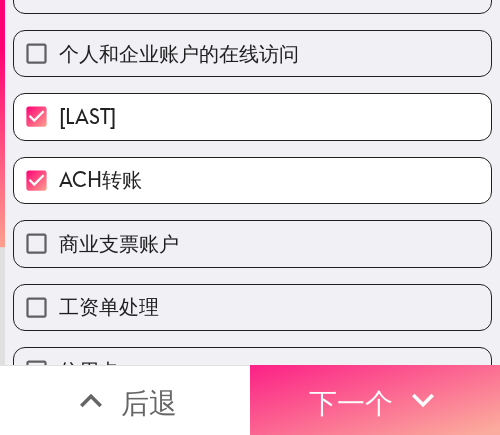click on "下一个" at bounding box center [351, 402] 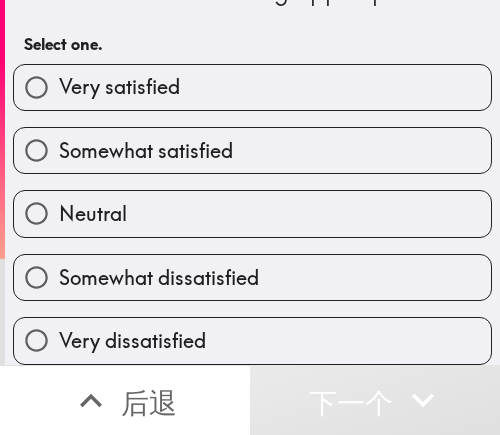 scroll, scrollTop: 78, scrollLeft: 0, axis: vertical 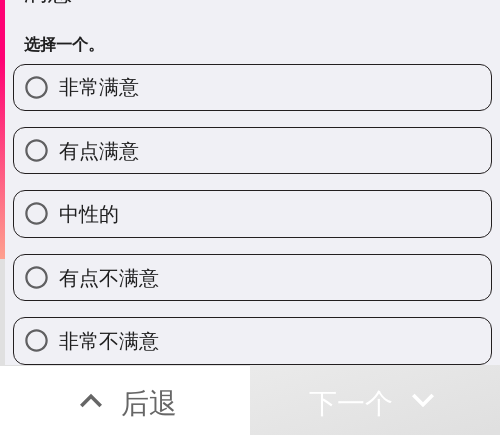 click on "有点满意" at bounding box center [252, 150] 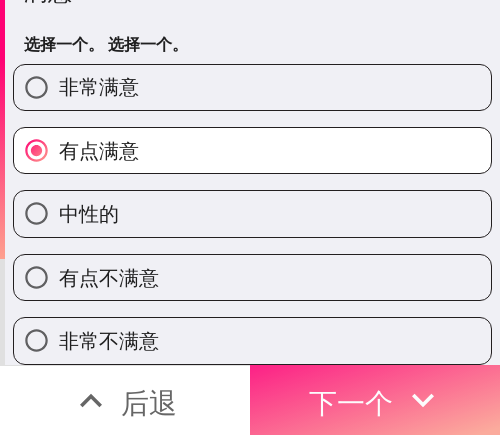 drag, startPoint x: 325, startPoint y: 395, endPoint x: 315, endPoint y: 392, distance: 10.440307 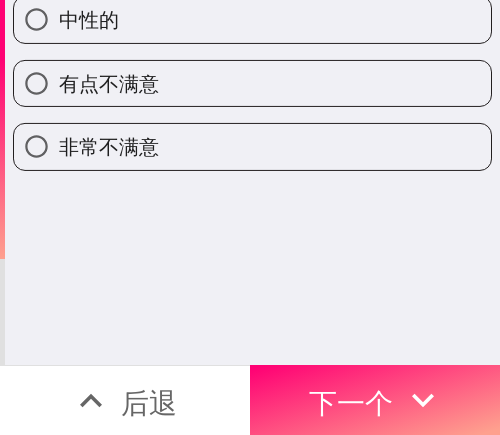 scroll, scrollTop: 0, scrollLeft: 0, axis: both 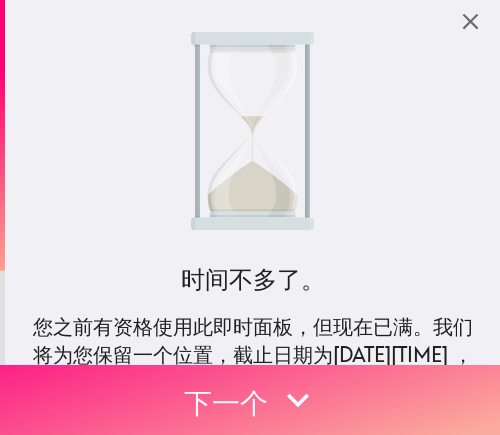 click on "下一个" at bounding box center [250, 400] 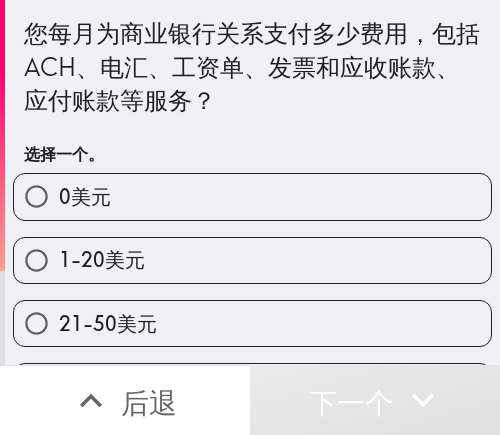 scroll, scrollTop: 190, scrollLeft: 0, axis: vertical 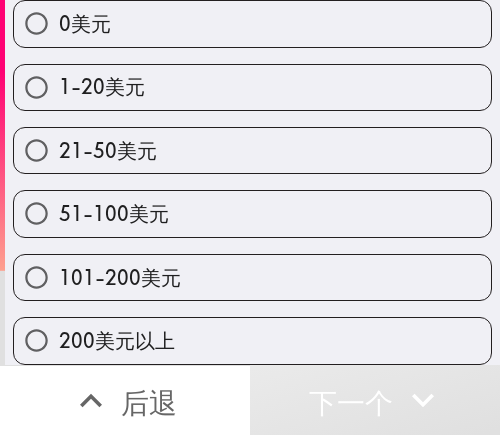 click on "51-100美元" at bounding box center [252, 213] 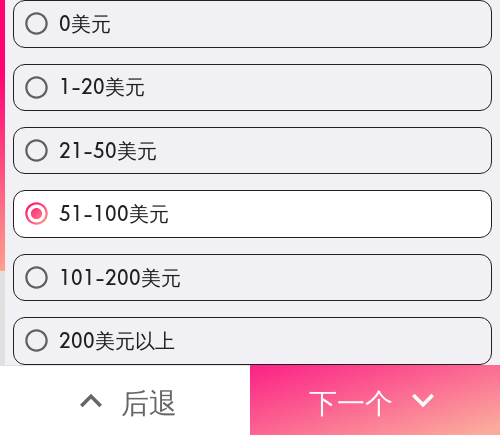 click on "下一个" at bounding box center [375, 400] 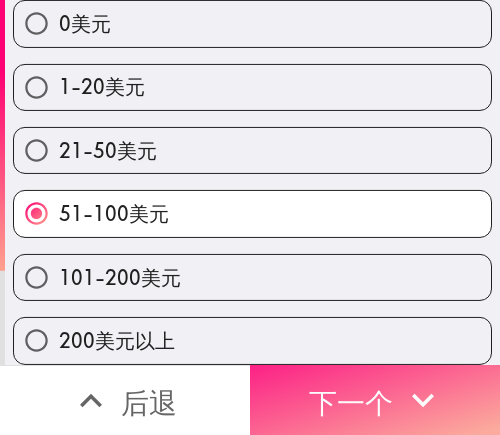 scroll, scrollTop: 0, scrollLeft: 0, axis: both 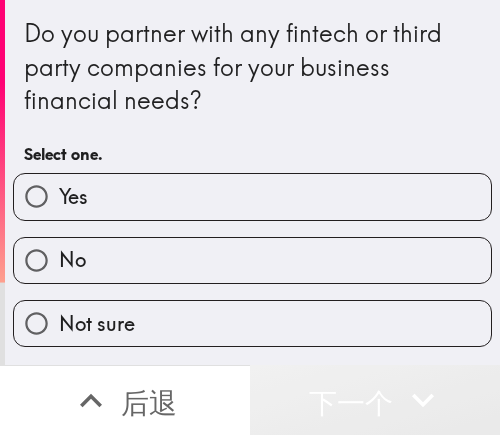 click on "下一个" at bounding box center [375, 400] 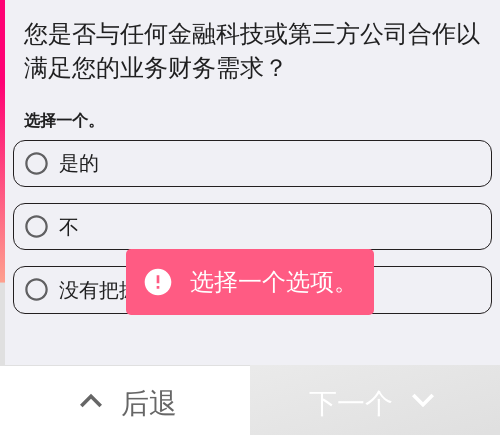 drag, startPoint x: 104, startPoint y: 208, endPoint x: 11, endPoint y: 209, distance: 93.00538 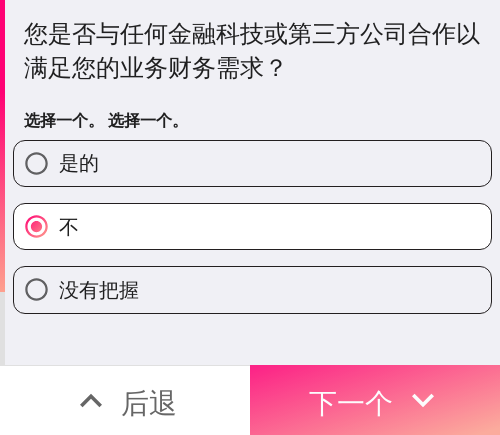 drag, startPoint x: 277, startPoint y: 380, endPoint x: 288, endPoint y: 370, distance: 14.866069 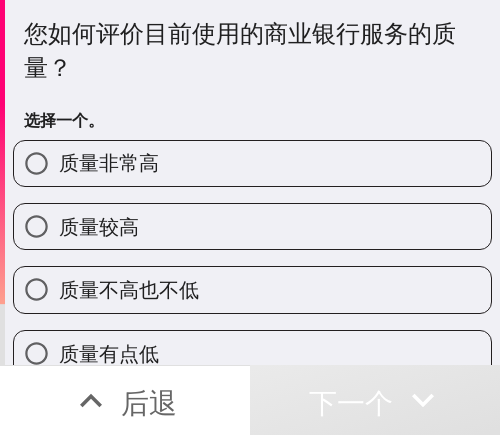 click on "质量较高" at bounding box center [252, 226] 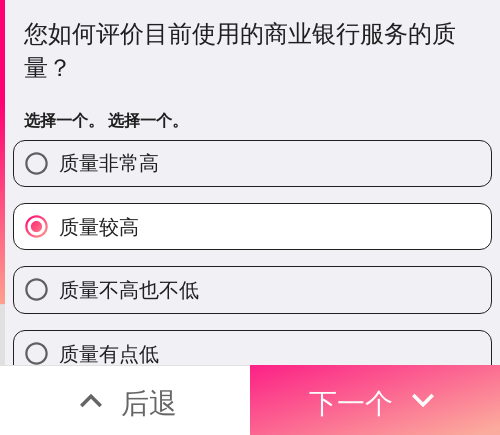 click on "下一个" at bounding box center (351, 402) 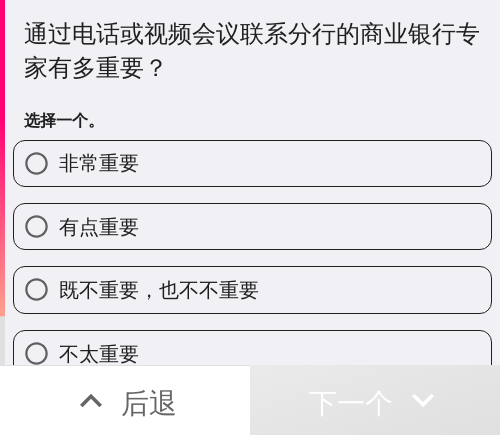 click on "有点重要" at bounding box center (252, 226) 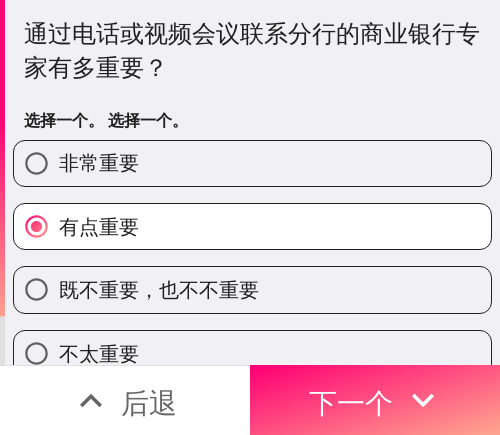 drag, startPoint x: 103, startPoint y: 162, endPoint x: 11, endPoint y: 163, distance: 92.00543 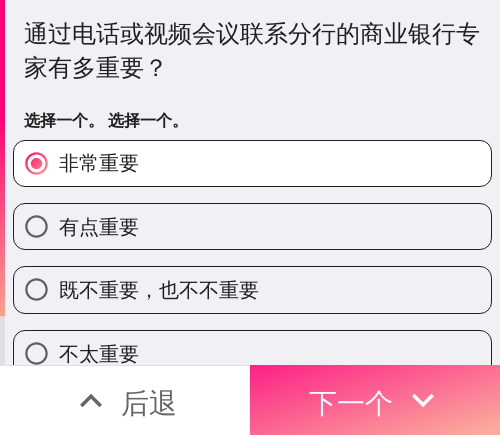 click on "下一个" at bounding box center [351, 402] 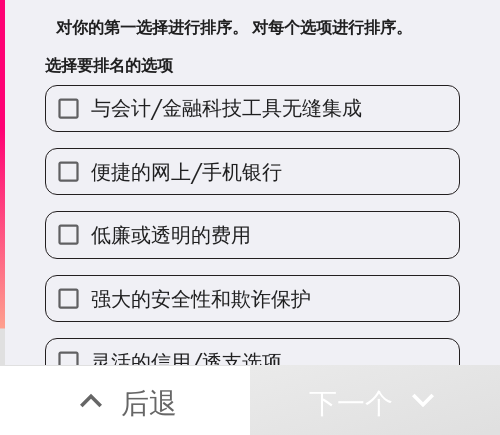 scroll, scrollTop: 200, scrollLeft: 0, axis: vertical 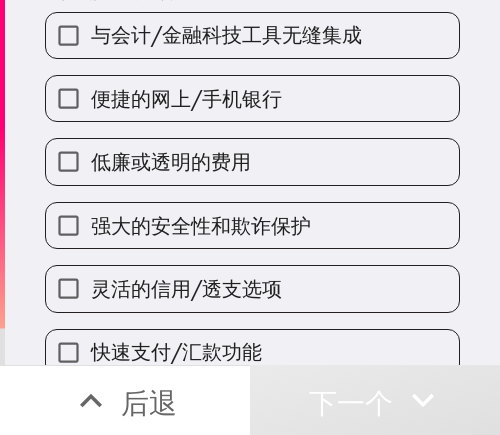 click on "快速支付/汇款功能" at bounding box center (244, 344) 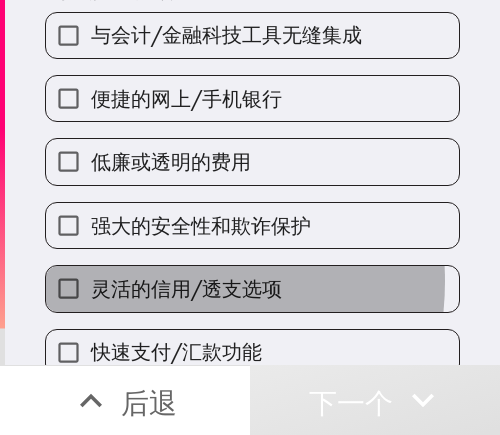 click on "灵活的信用/透支选项" at bounding box center (186, 288) 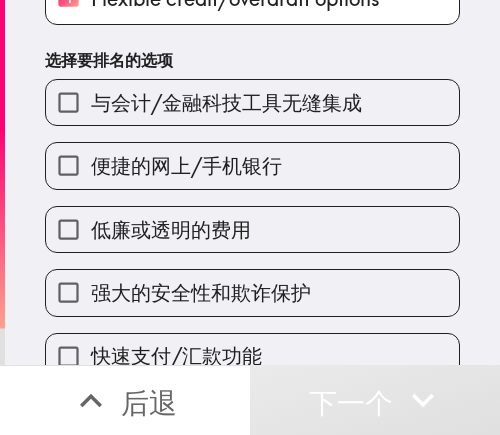 click on "低廉或透明的费用" at bounding box center (171, 229) 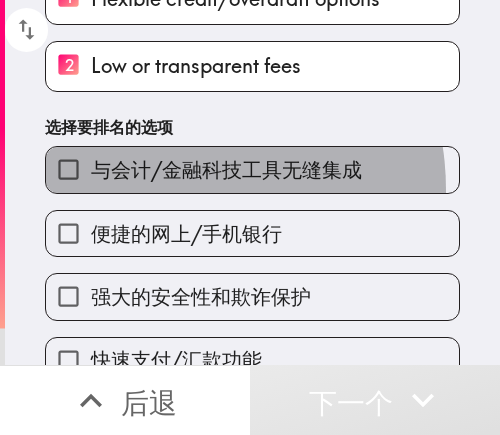 drag, startPoint x: 147, startPoint y: 190, endPoint x: 147, endPoint y: 204, distance: 14 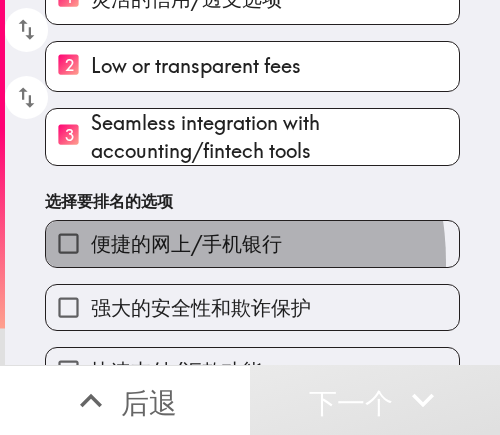 drag, startPoint x: 147, startPoint y: 262, endPoint x: 146, endPoint y: 308, distance: 46.010868 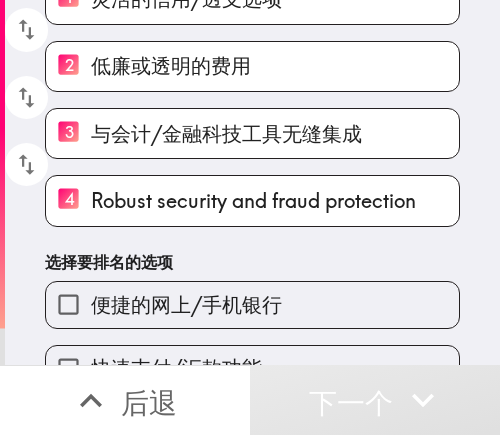 scroll, scrollTop: 308, scrollLeft: 0, axis: vertical 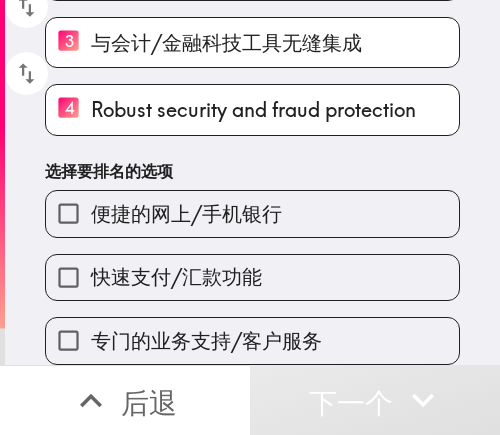 drag, startPoint x: 148, startPoint y: 272, endPoint x: 147, endPoint y: 309, distance: 37.01351 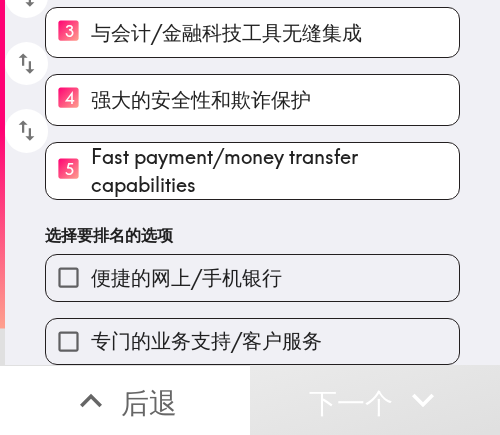 click on "专门的业务支持/客户服务" at bounding box center (206, 340) 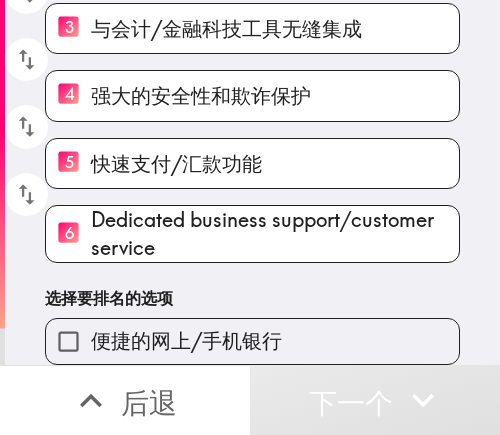 click on "选择要排名的选项" at bounding box center [109, 298] 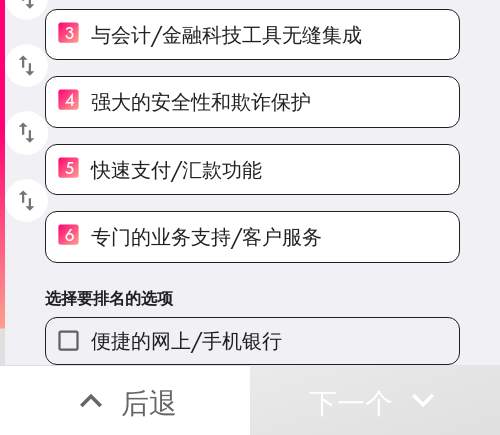 click on "便捷的网上/手机银行" at bounding box center [186, 340] 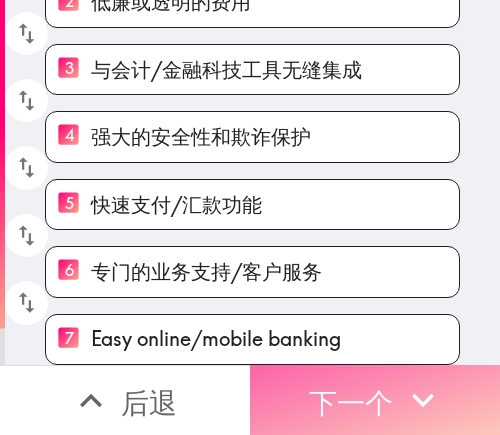 click on "下一个" at bounding box center (375, 400) 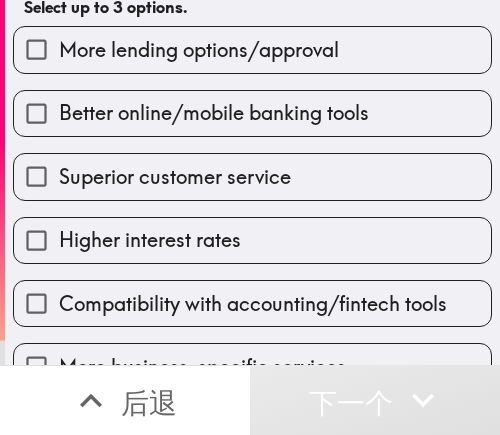 scroll, scrollTop: 147, scrollLeft: 0, axis: vertical 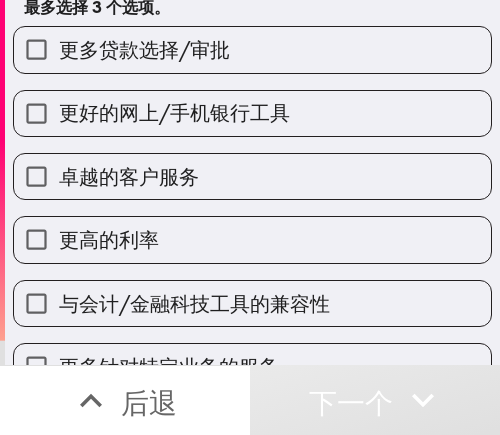 click on "更高的利率" at bounding box center [109, 239] 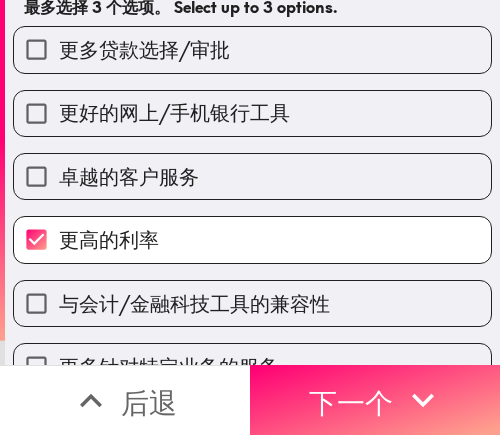 click on "卓越的客户服务" at bounding box center (129, 176) 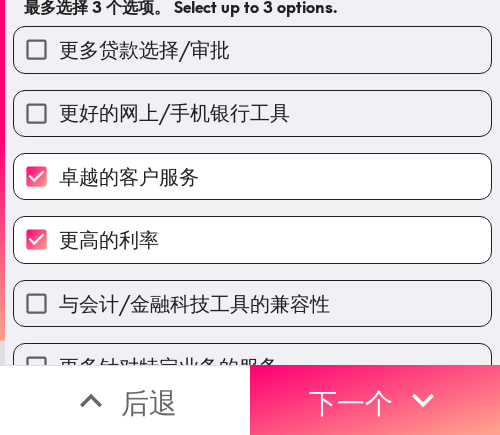 click on "更多贷款选择/审批" at bounding box center (144, 50) 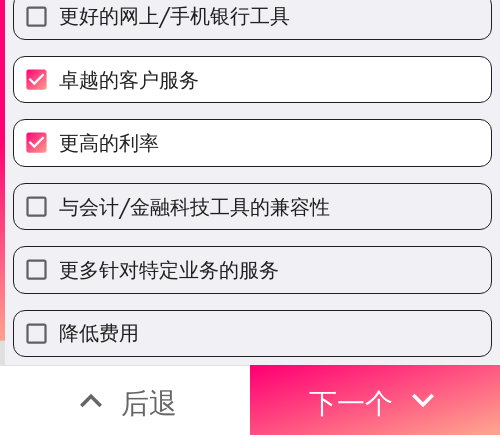 scroll, scrollTop: 317, scrollLeft: 0, axis: vertical 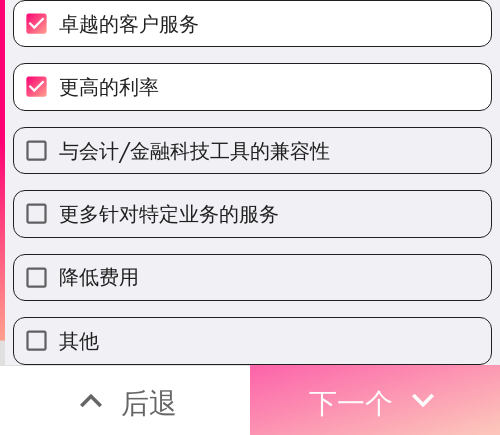 click on "下一个" at bounding box center (375, 400) 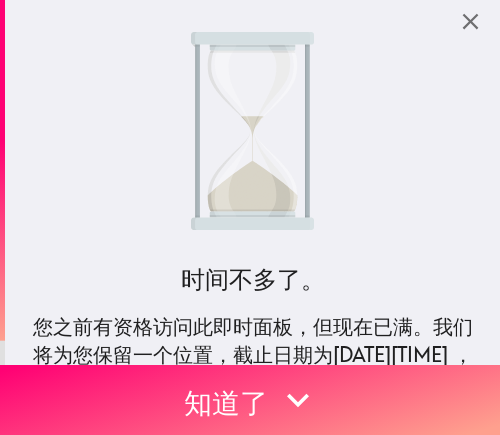scroll, scrollTop: 0, scrollLeft: 0, axis: both 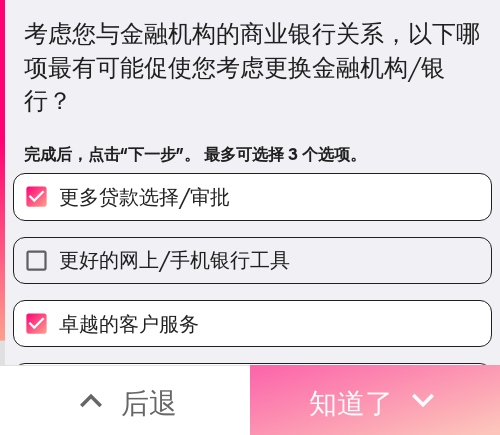 click on "知道了" at bounding box center [351, 402] 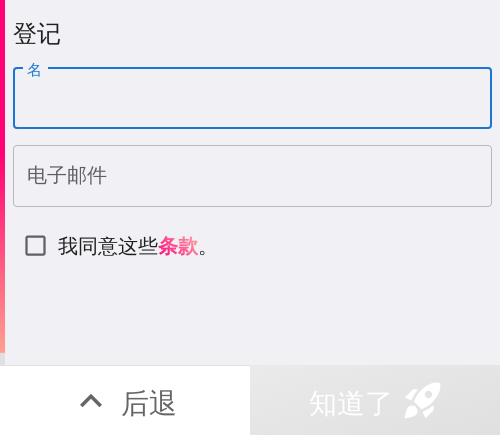 click on "名" at bounding box center [252, 99] 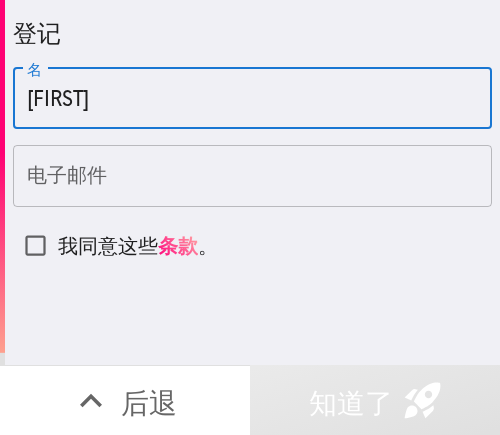 type on "[FIRST]" 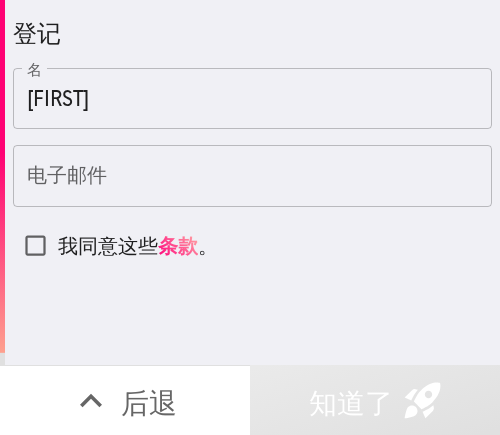 drag, startPoint x: 155, startPoint y: 190, endPoint x: 127, endPoint y: 184, distance: 28.635643 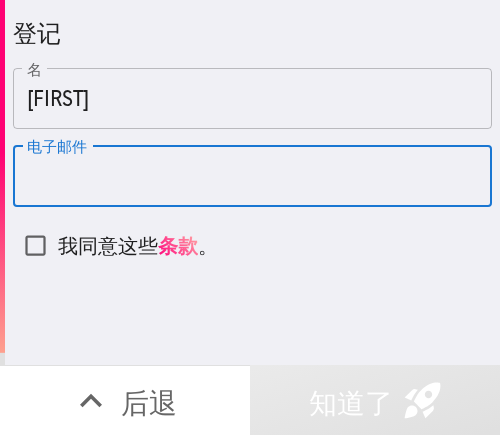 paste on "[EMAIL]" 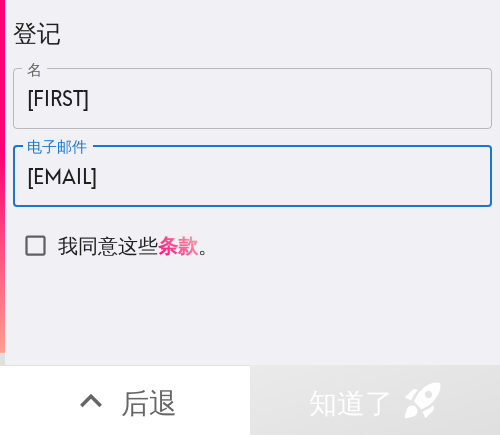 type on "[EMAIL]" 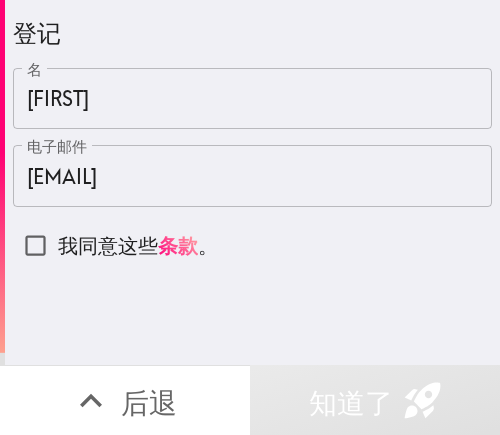 click on "我同意这些" at bounding box center (108, 245) 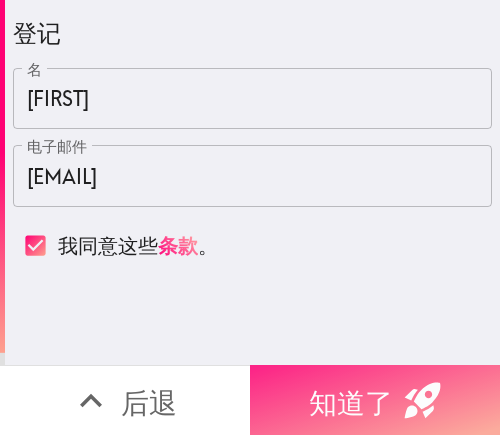 click on "知道了" at bounding box center (375, 400) 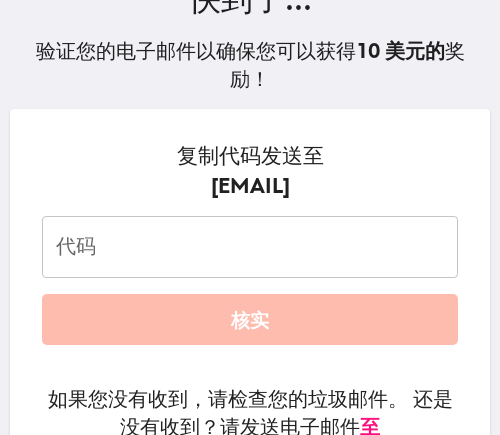scroll, scrollTop: 200, scrollLeft: 0, axis: vertical 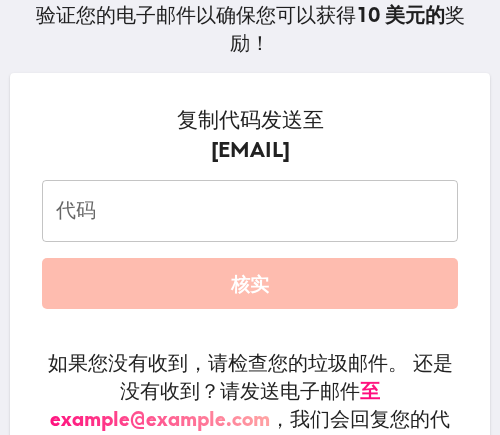 click on "代码" at bounding box center [250, 211] 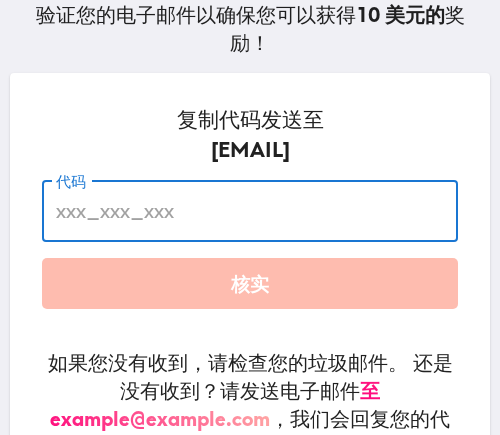 paste on "[ALPHANUMERIC]" 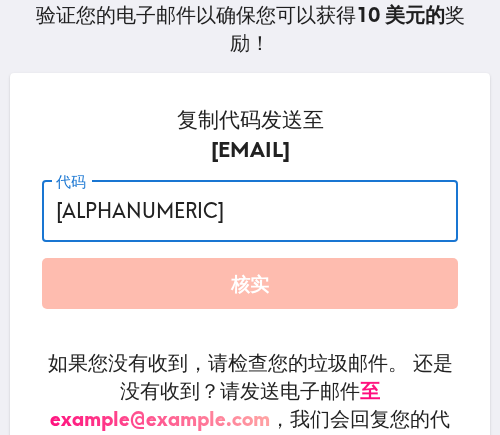 type on "[ALPHANUMERIC]" 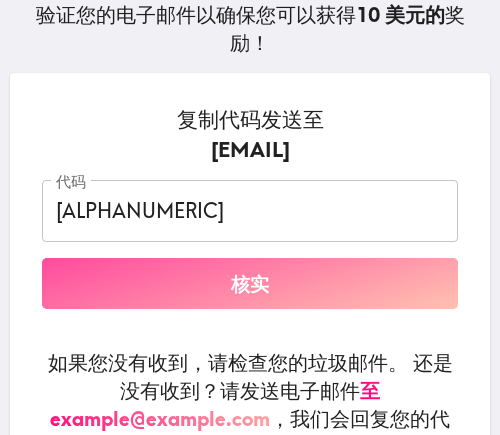 click on "核实" at bounding box center [250, 284] 